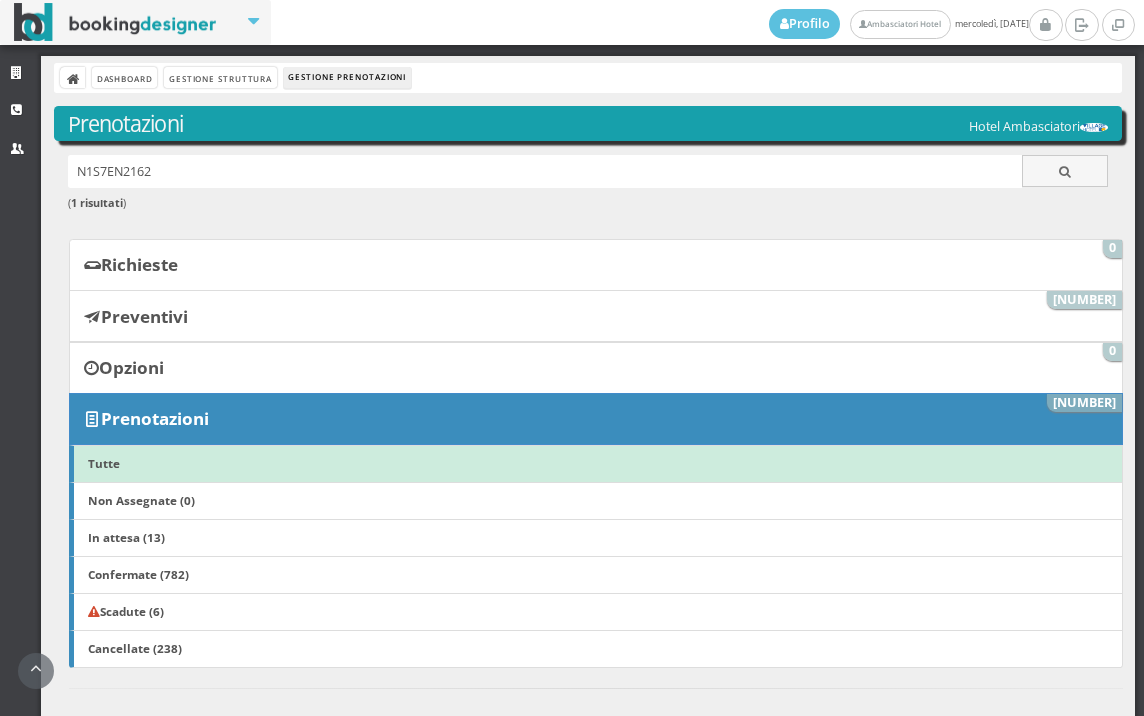 scroll, scrollTop: 0, scrollLeft: 0, axis: both 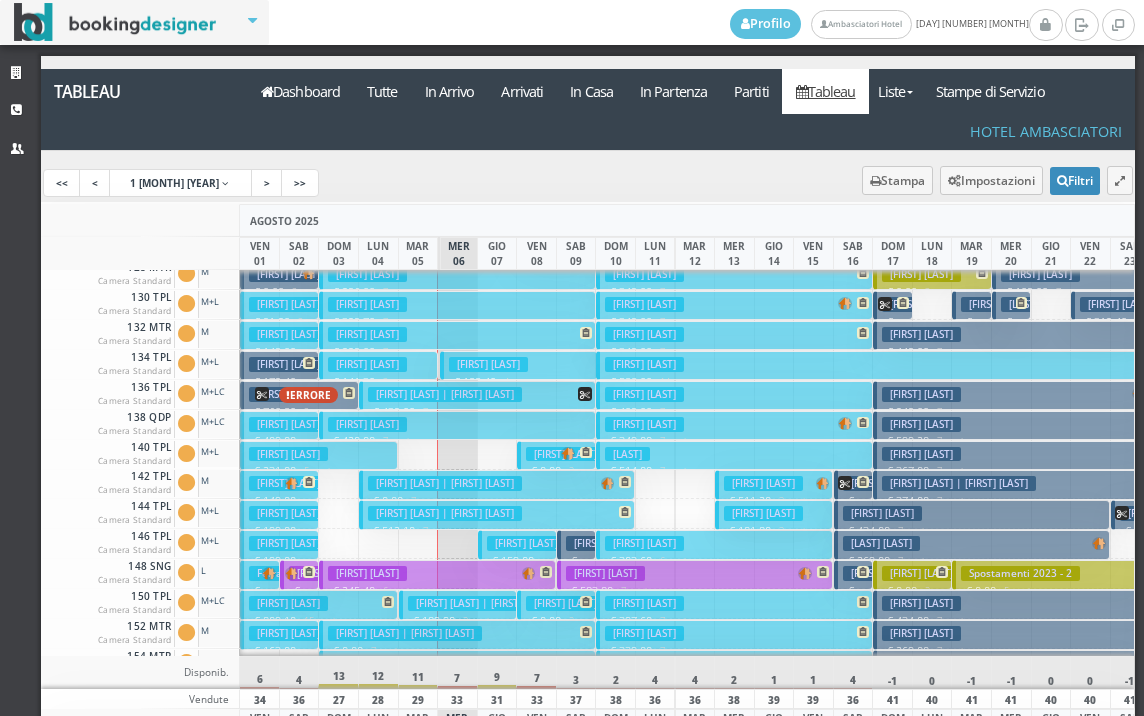 click on "[LAST] [FIRST]" at bounding box center (367, 364) 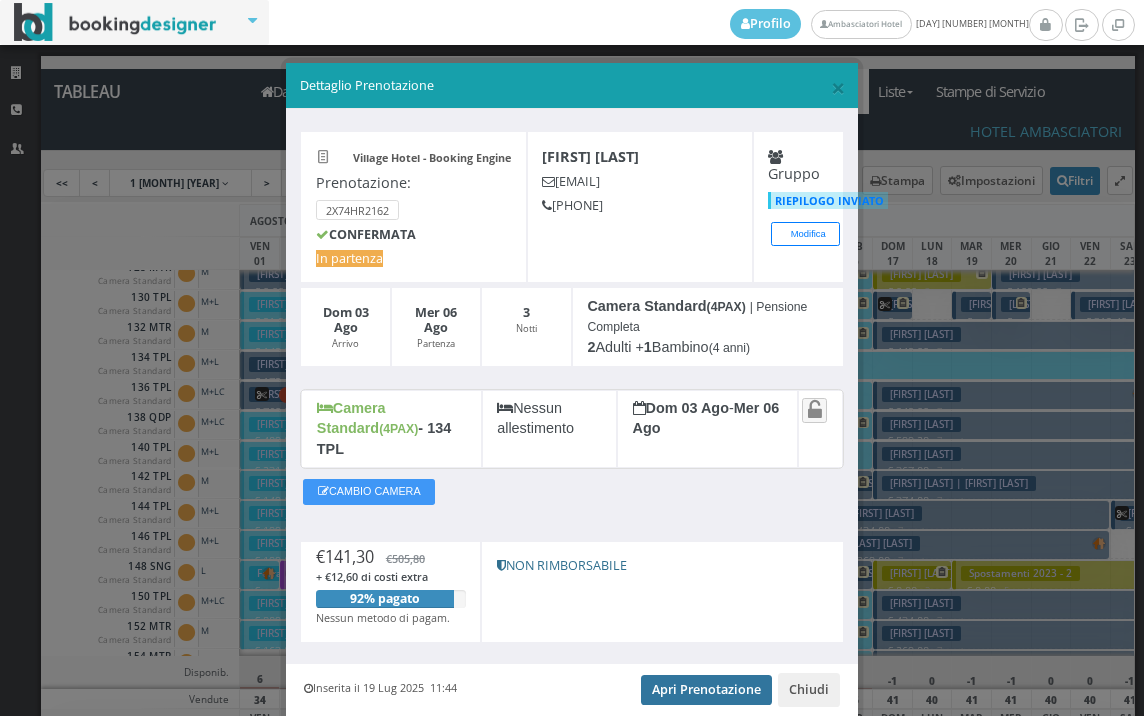 click on "Apri Prenotazione" at bounding box center (706, 690) 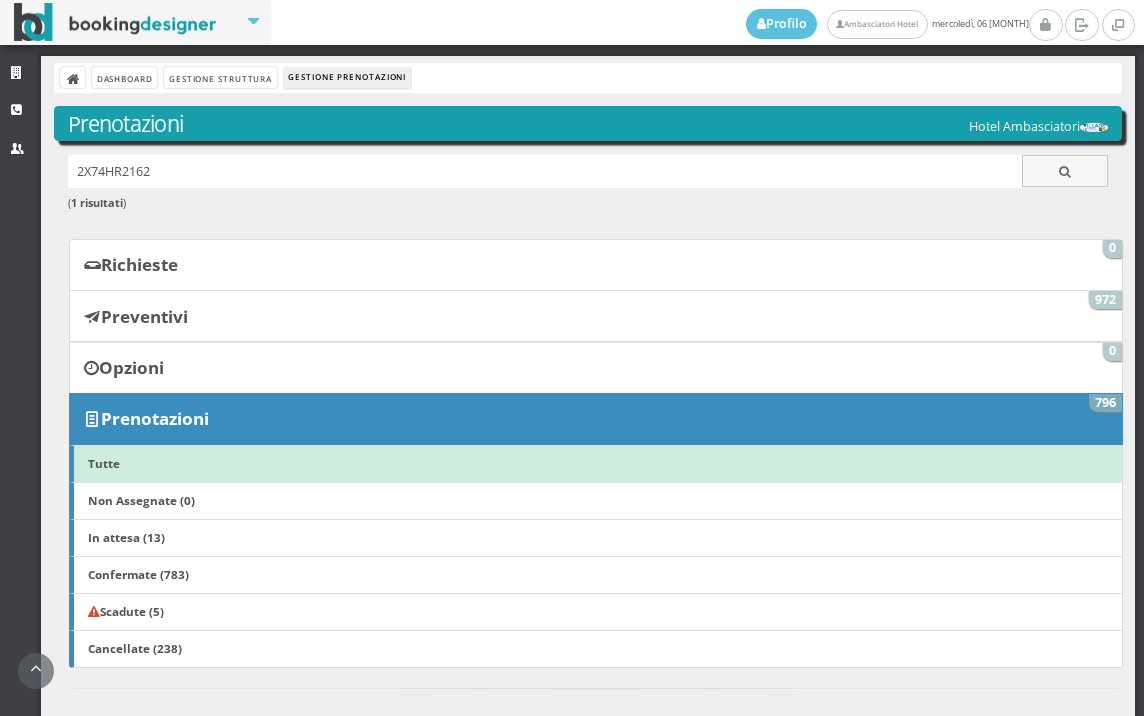 scroll, scrollTop: 0, scrollLeft: 0, axis: both 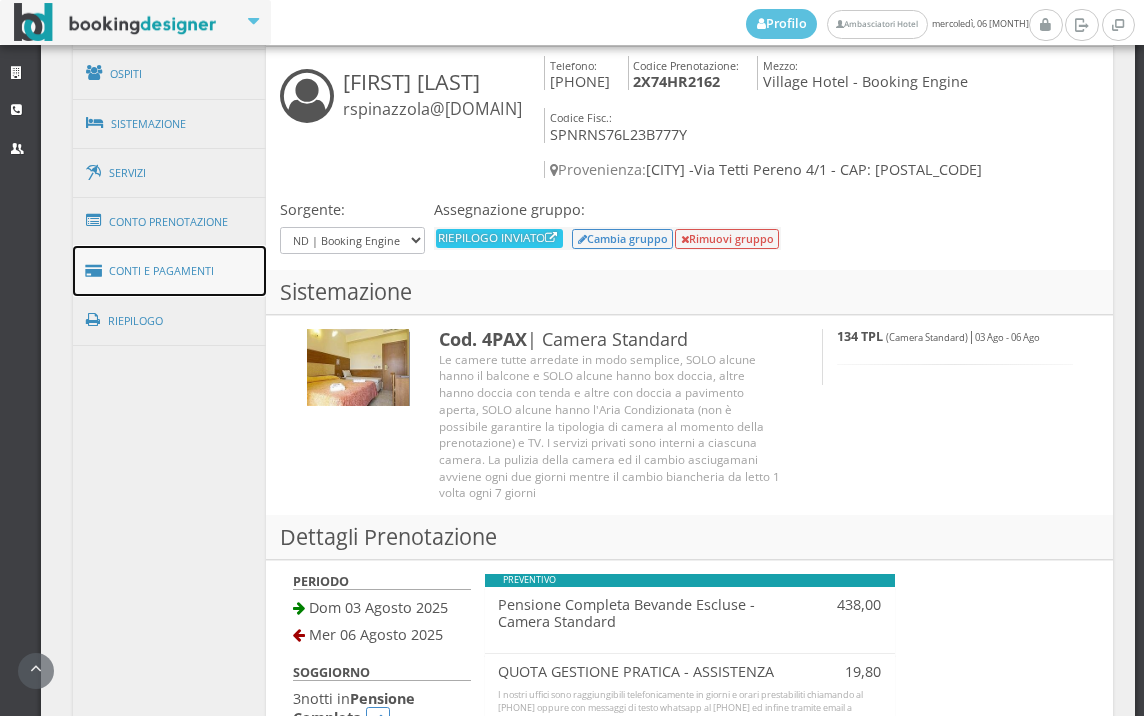 click on "Conti e Pagamenti" at bounding box center (170, 271) 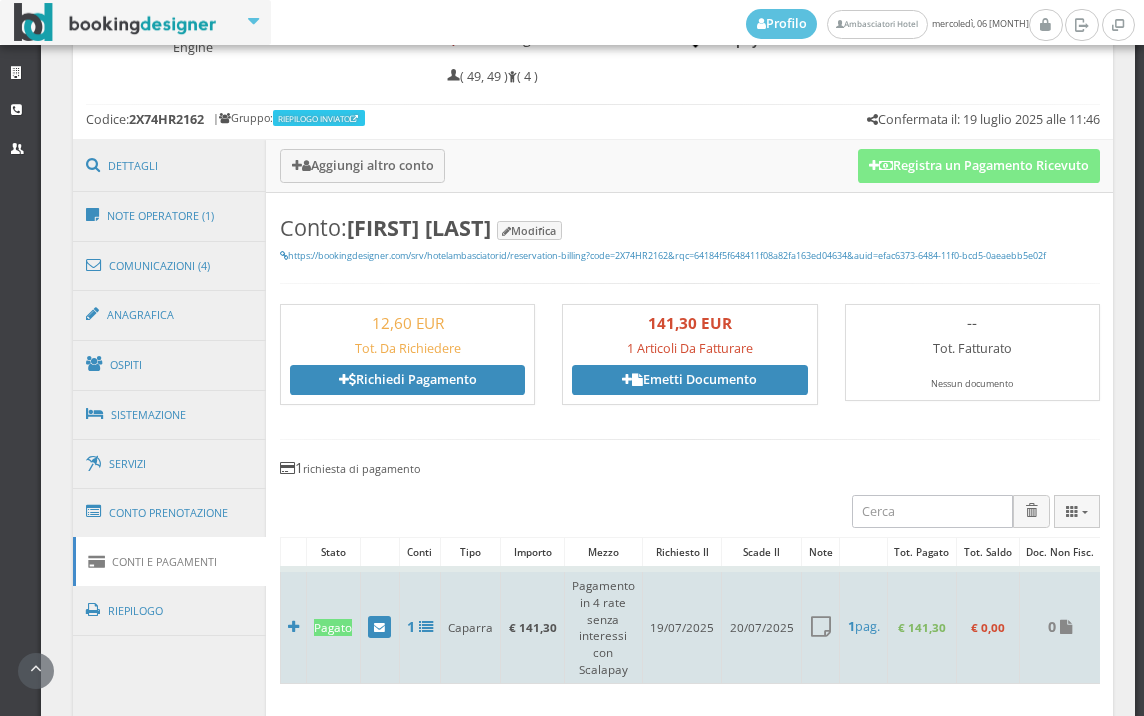 scroll, scrollTop: 1001, scrollLeft: 0, axis: vertical 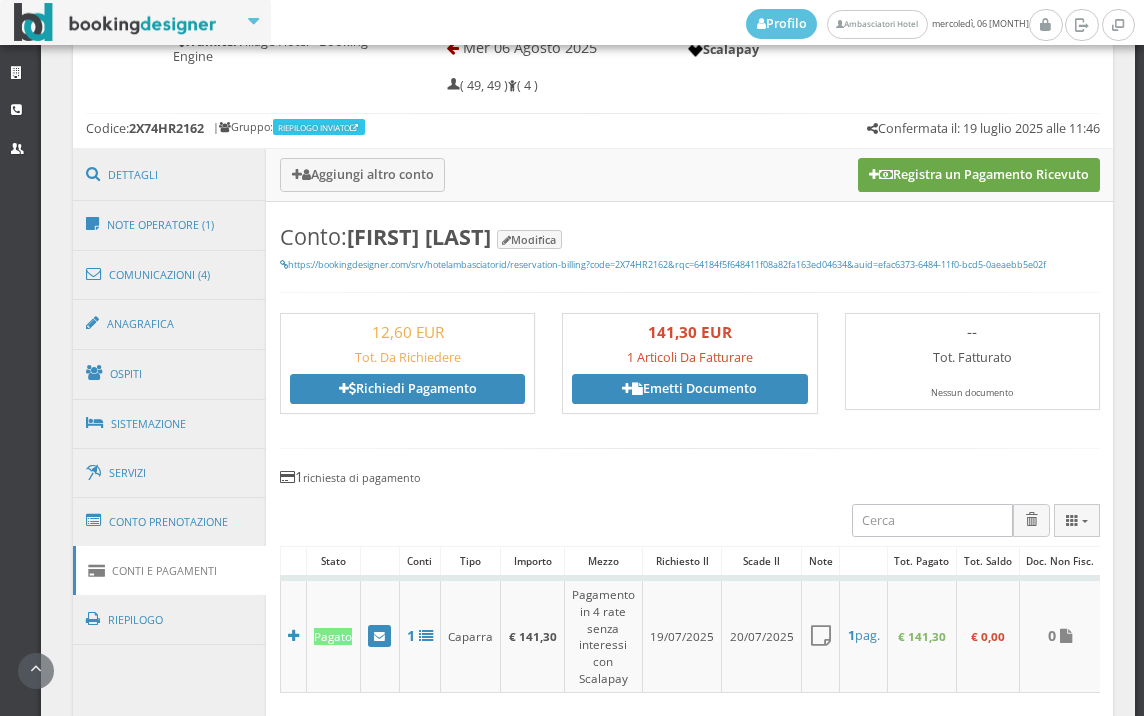 click on "Registra un Pagamento Ricevuto" at bounding box center [979, 175] 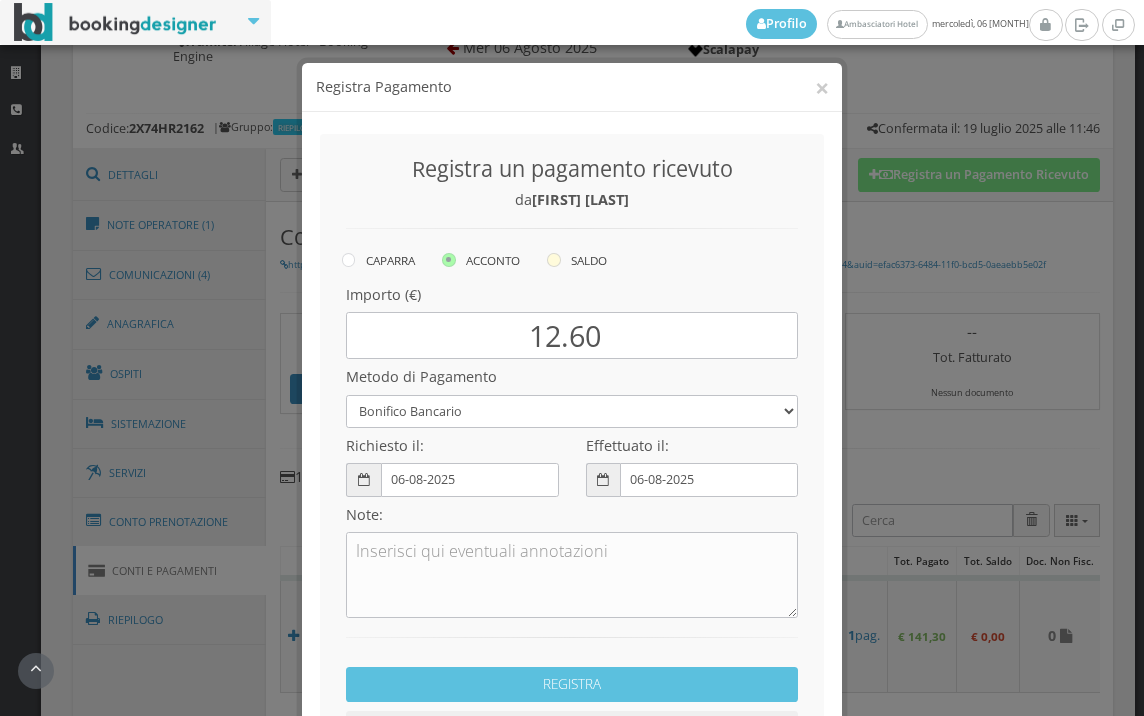 click at bounding box center [554, 260] 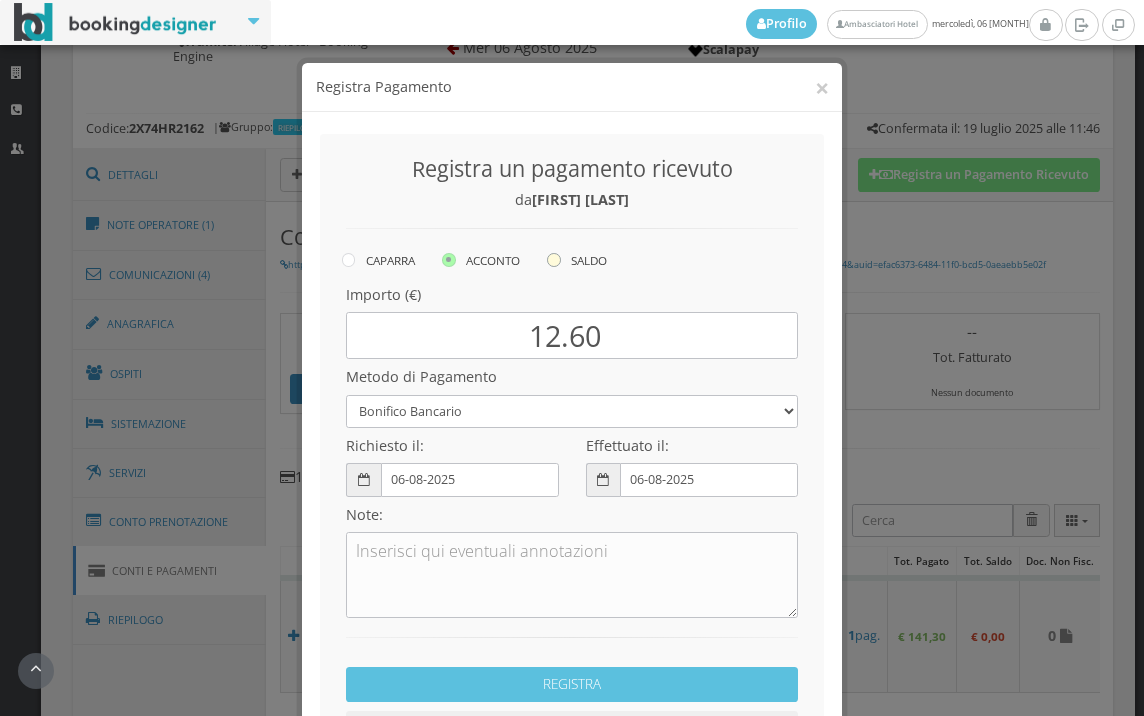 click on "SALDO" at bounding box center [-8464, 258] 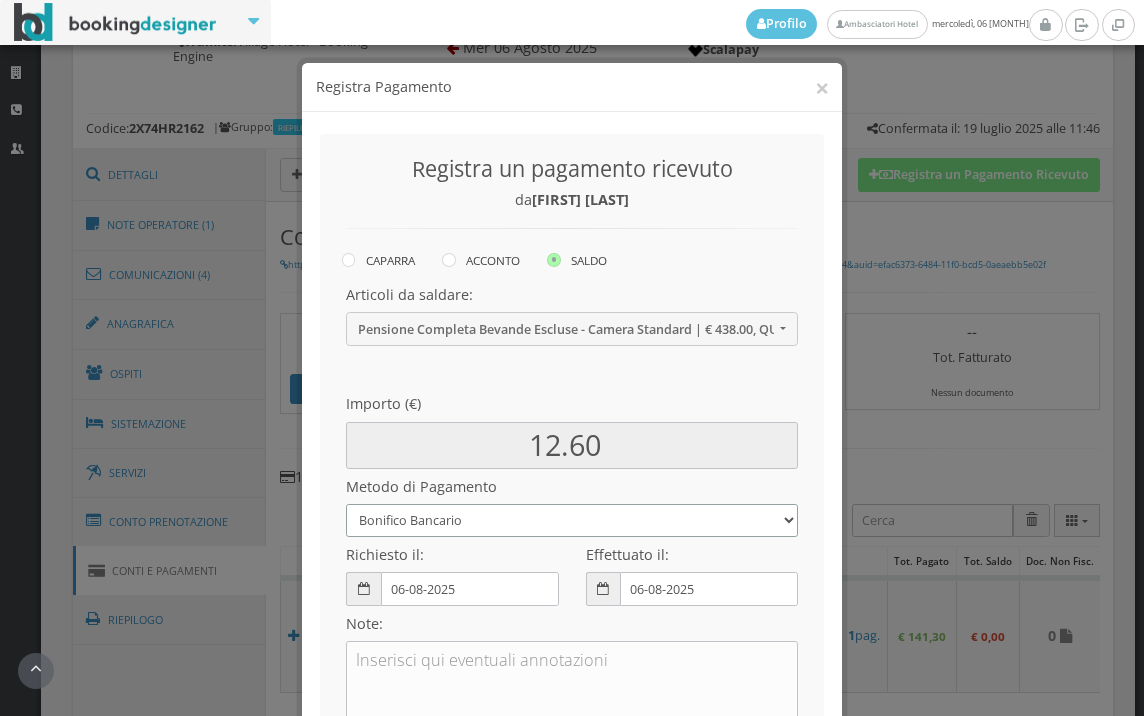 click on "Bonifico Bancario
BONIFICO SUM UP
Contanti
Assegno Bancario
Assegno Circolare
Vaglia Postale
Voucher
Tramite BOOKING.COM
Bonus vacanze (Dl n. 34/2020)
POS (in loco)
Pagamento online con carta di credito (Stripe)
Pagamento online con carta di credito (Stripe) !
Pagamento in 3 rate senza interessi con Scalapay
Pagamento in 4 rate senza interessi con Scalapay
Tramite PROMOTODAY" at bounding box center [572, 520] 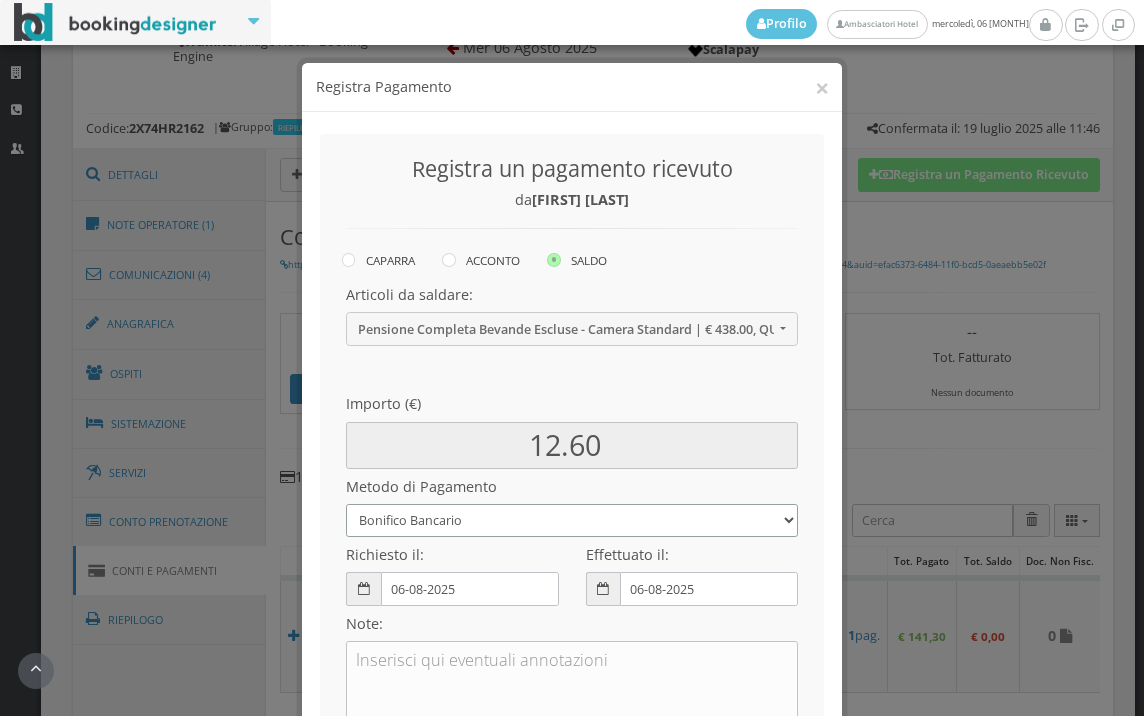 select 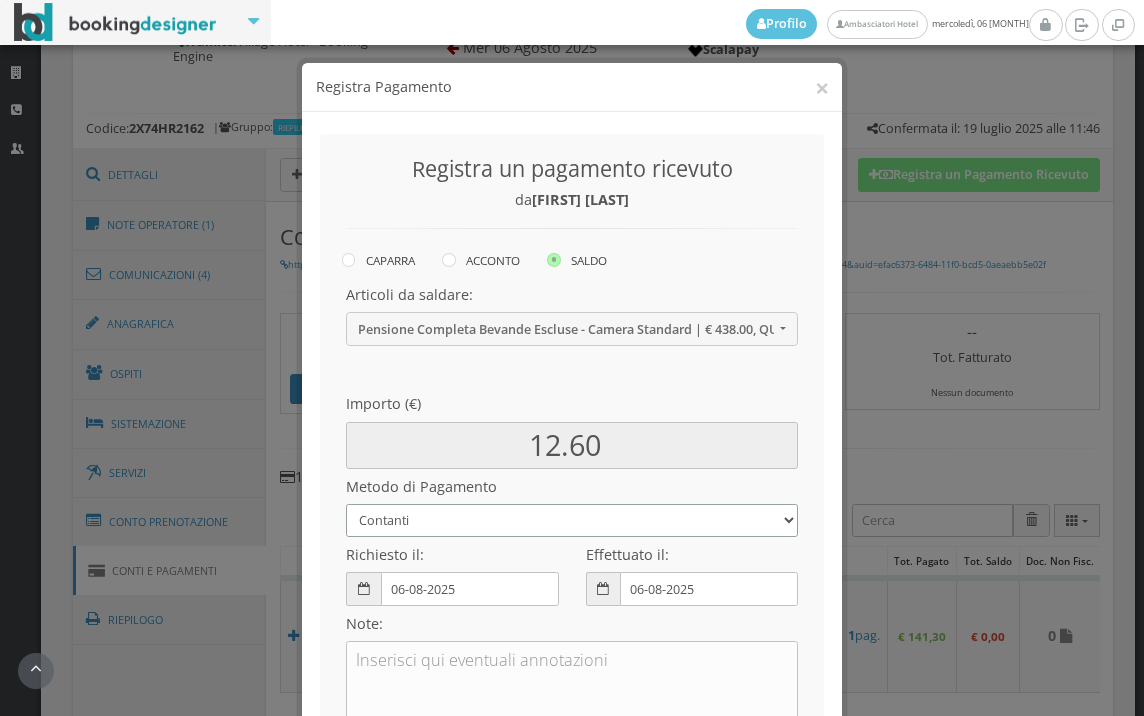 click on "Bonifico Bancario
BONIFICO SUM UP
Contanti
Assegno Bancario
Assegno Circolare
Vaglia Postale
Voucher
Tramite BOOKING.COM
Bonus vacanze (Dl n. 34/2020)
POS (in loco)
Pagamento online con carta di credito (Stripe)
Pagamento online con carta di credito (Stripe) !
Pagamento in 3 rate senza interessi con Scalapay
Pagamento in 4 rate senza interessi con Scalapay
Tramite PROMOTODAY" at bounding box center [572, 520] 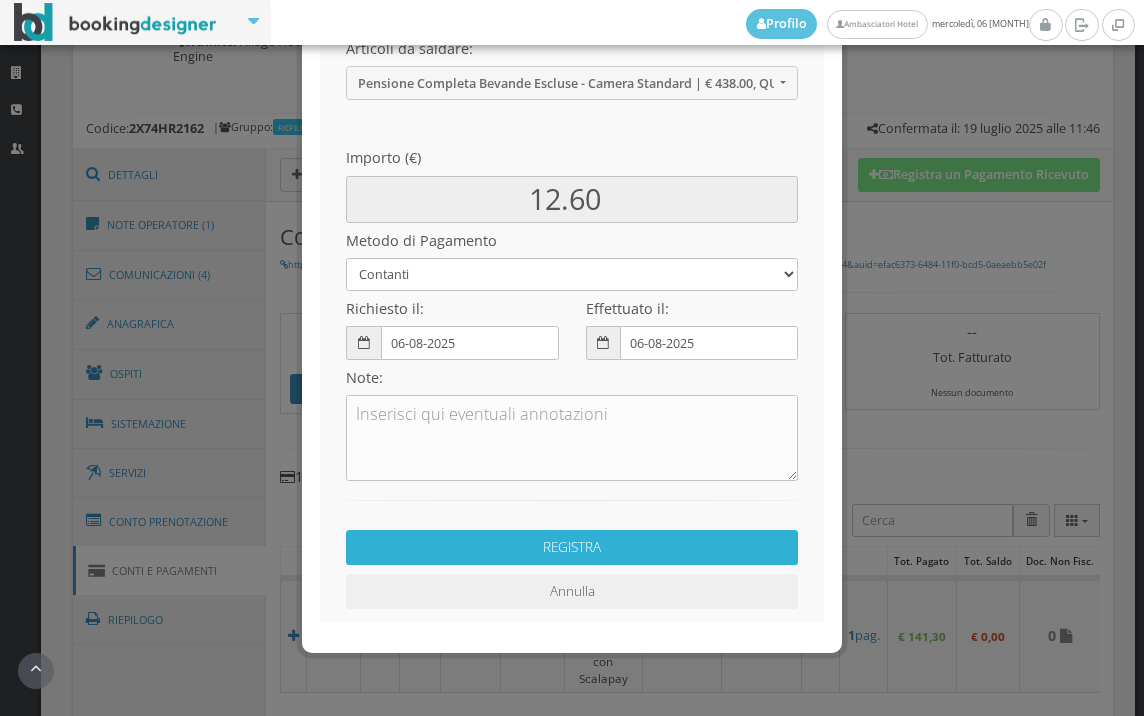 click on "REGISTRA" at bounding box center (572, 547) 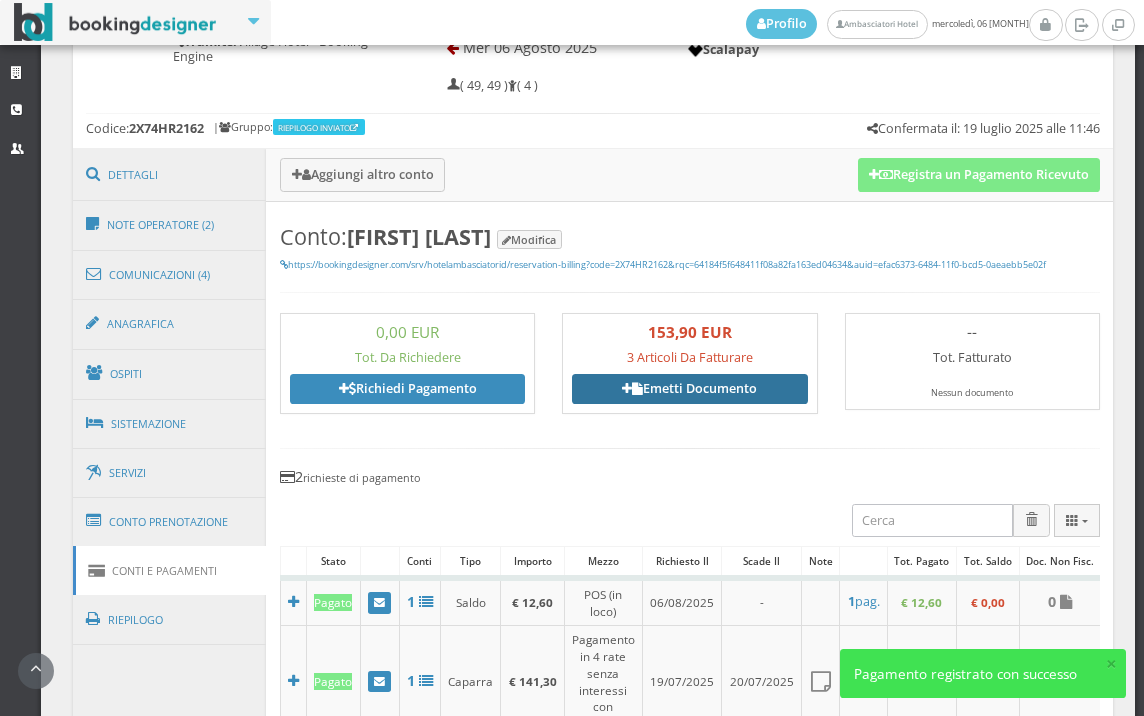 click on "Emetti Documento" at bounding box center (689, 389) 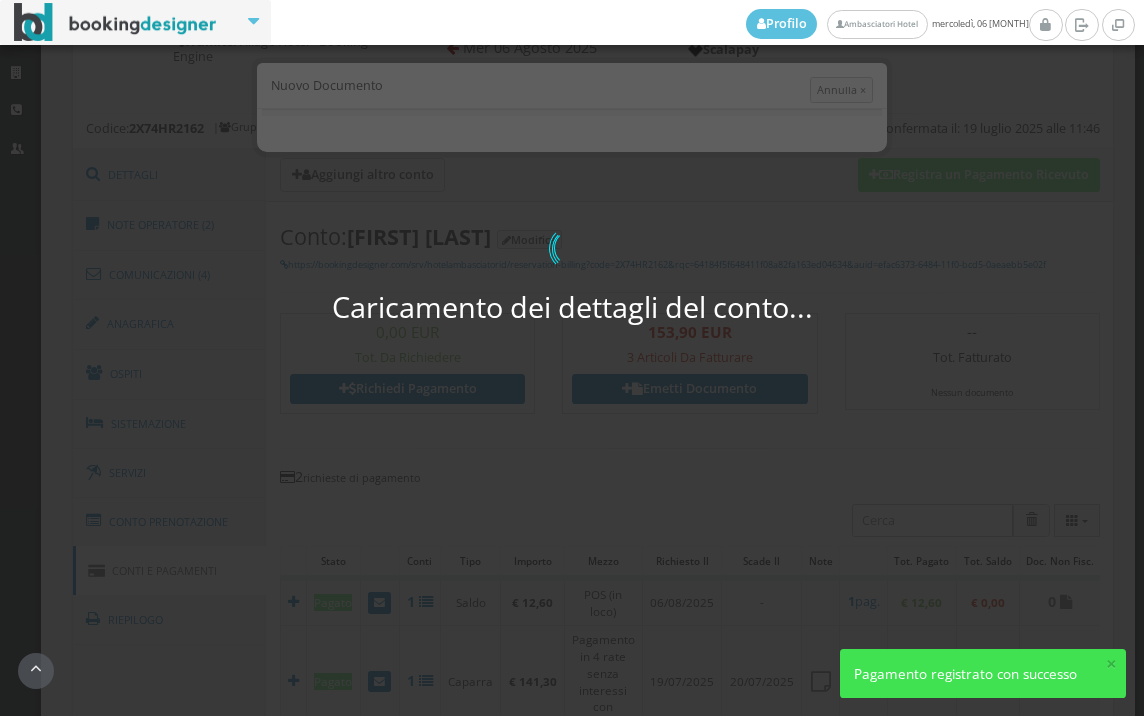 select on "PF" 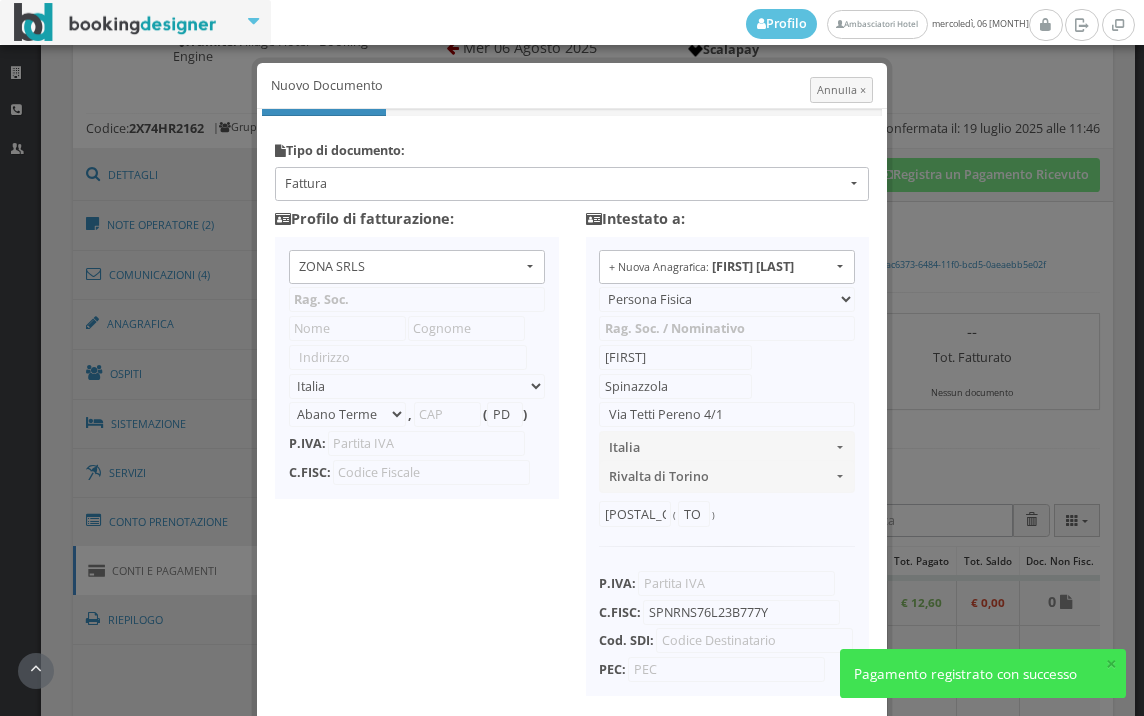 type on "ZONA SRLS" 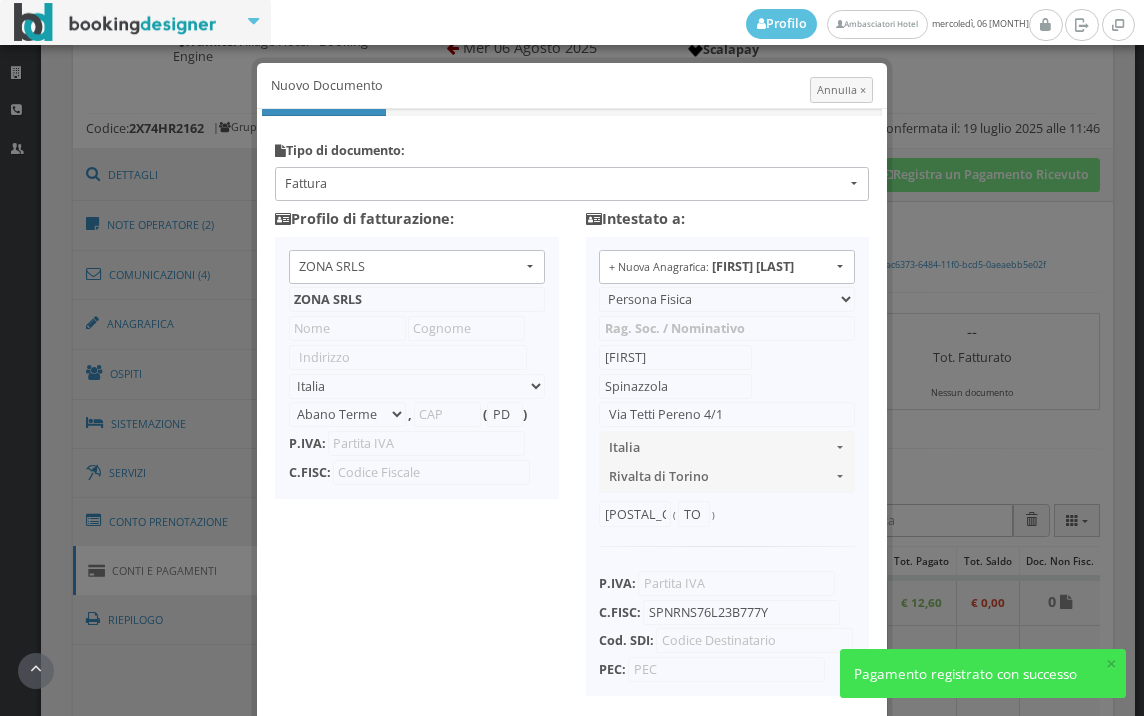 type on "Vico V Durante, 8" 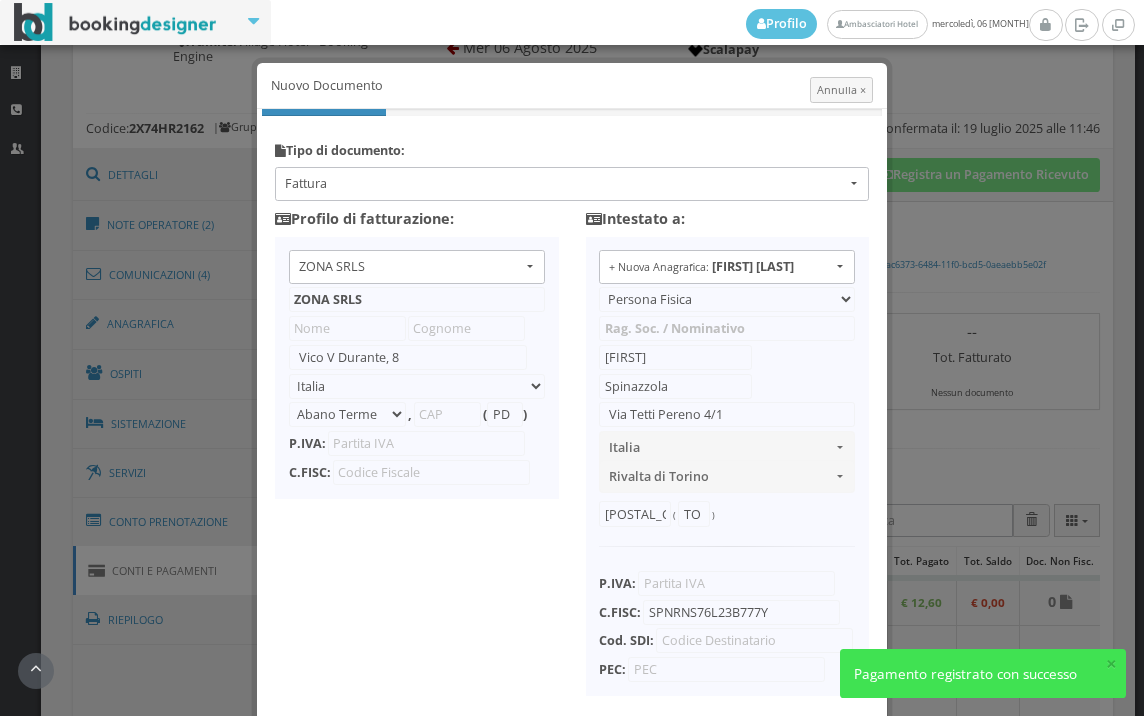 select on "Frattamaggiore" 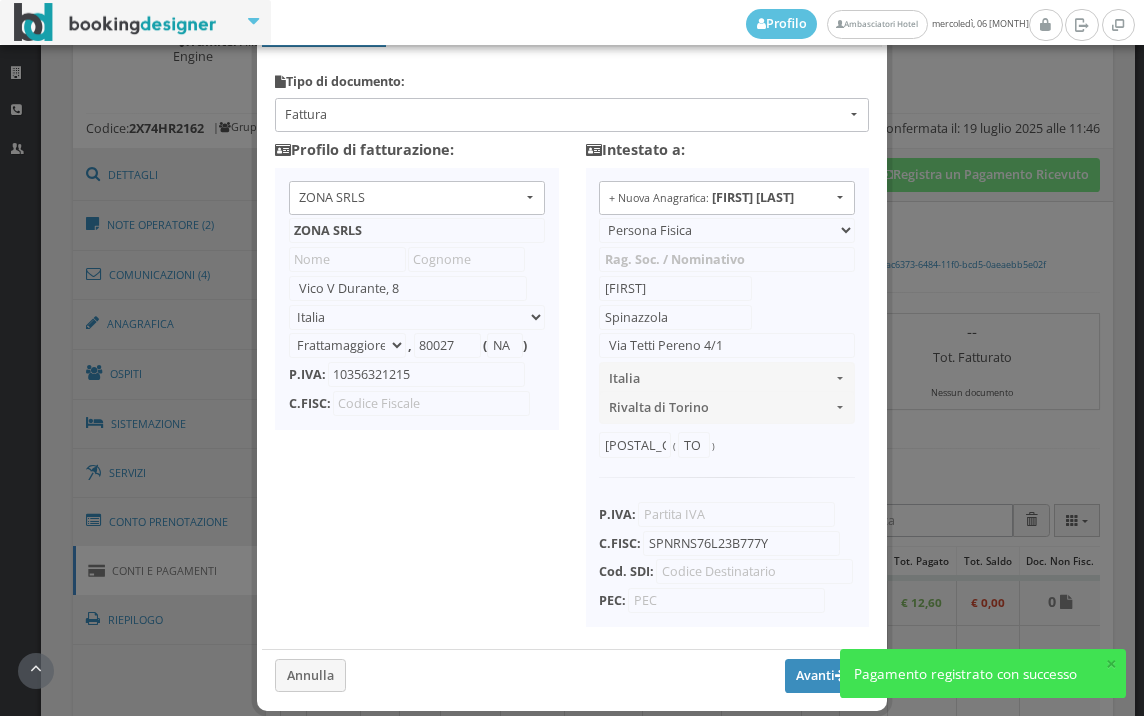 scroll, scrollTop: 158, scrollLeft: 0, axis: vertical 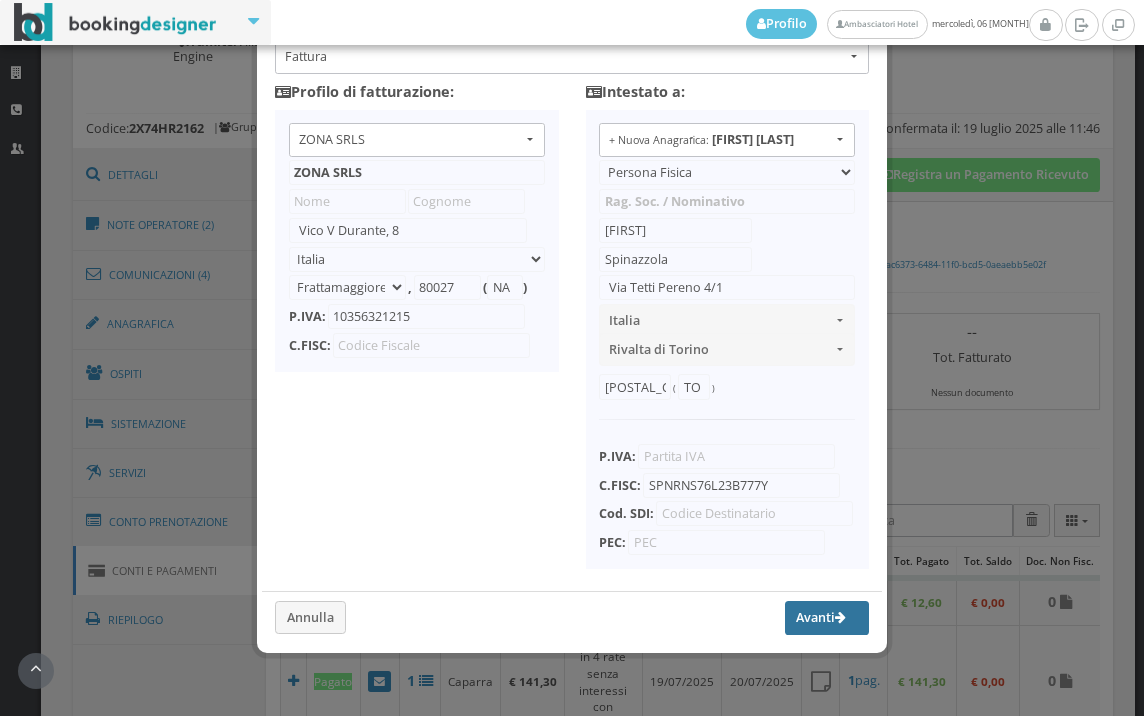 click on "Avanti" at bounding box center [827, 618] 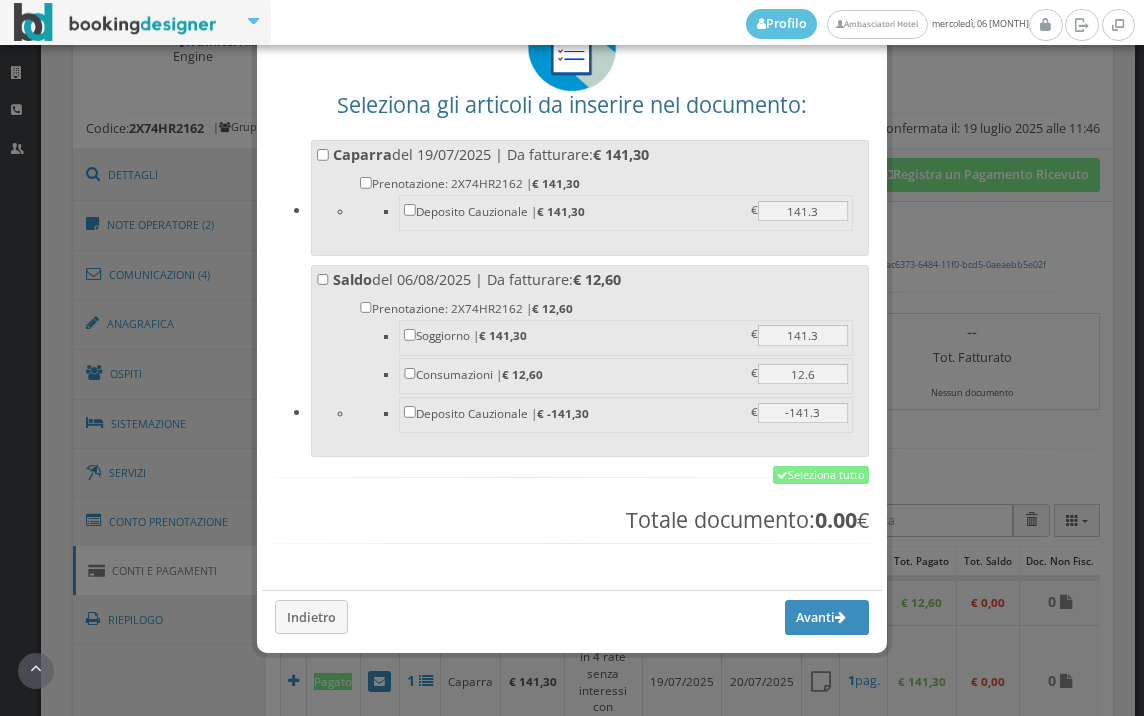 scroll, scrollTop: 156, scrollLeft: 0, axis: vertical 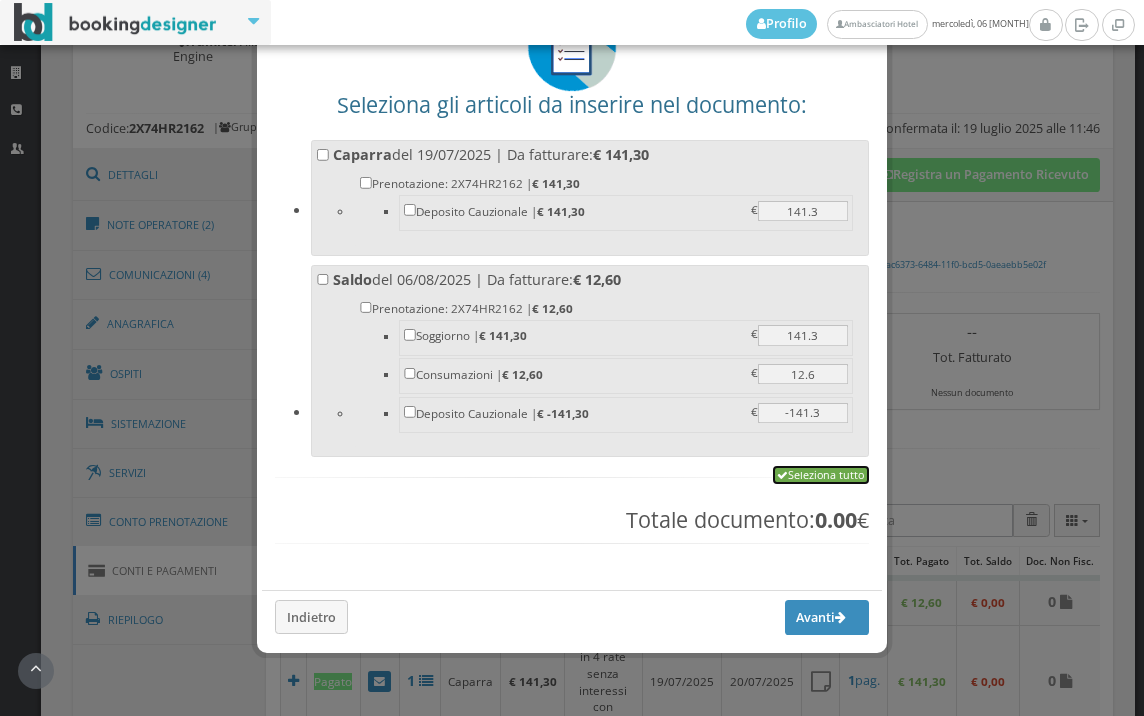 click on "Seleziona tutto" at bounding box center [821, 475] 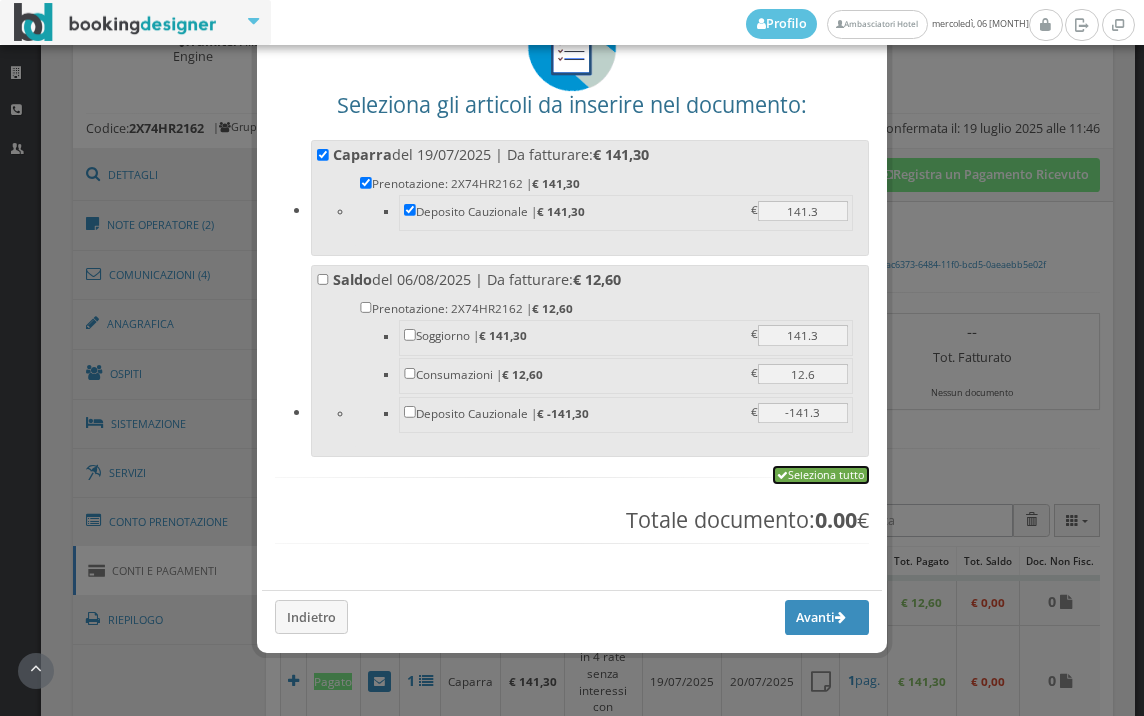 checkbox on "true" 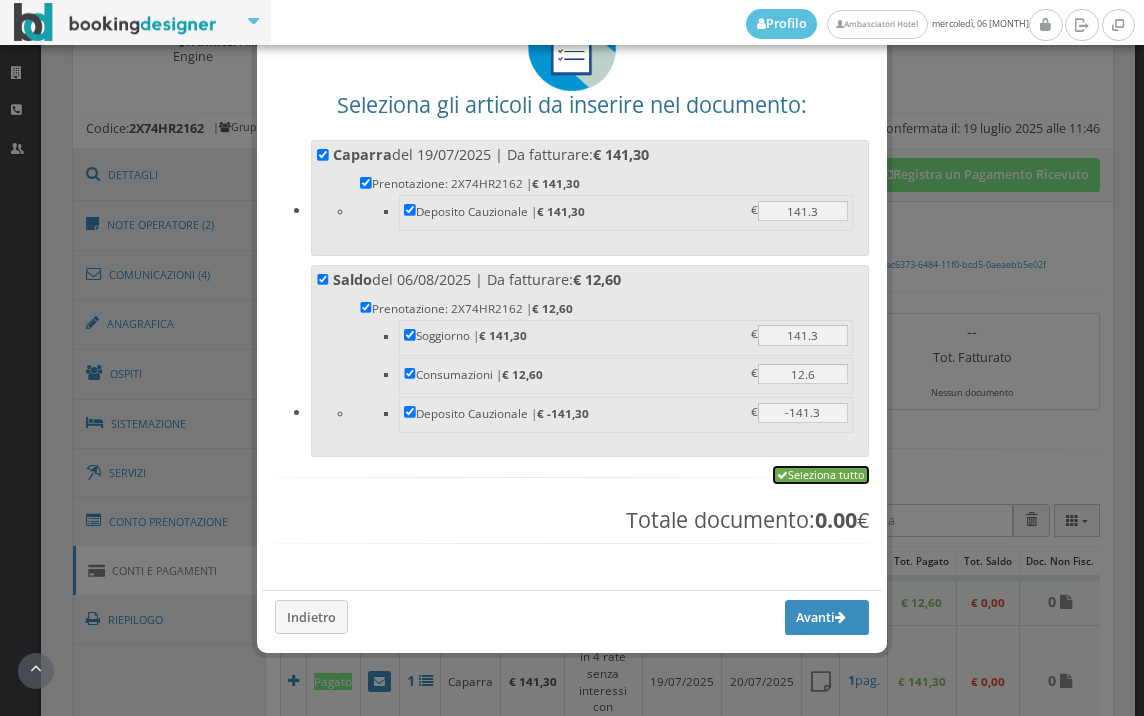 checkbox on "true" 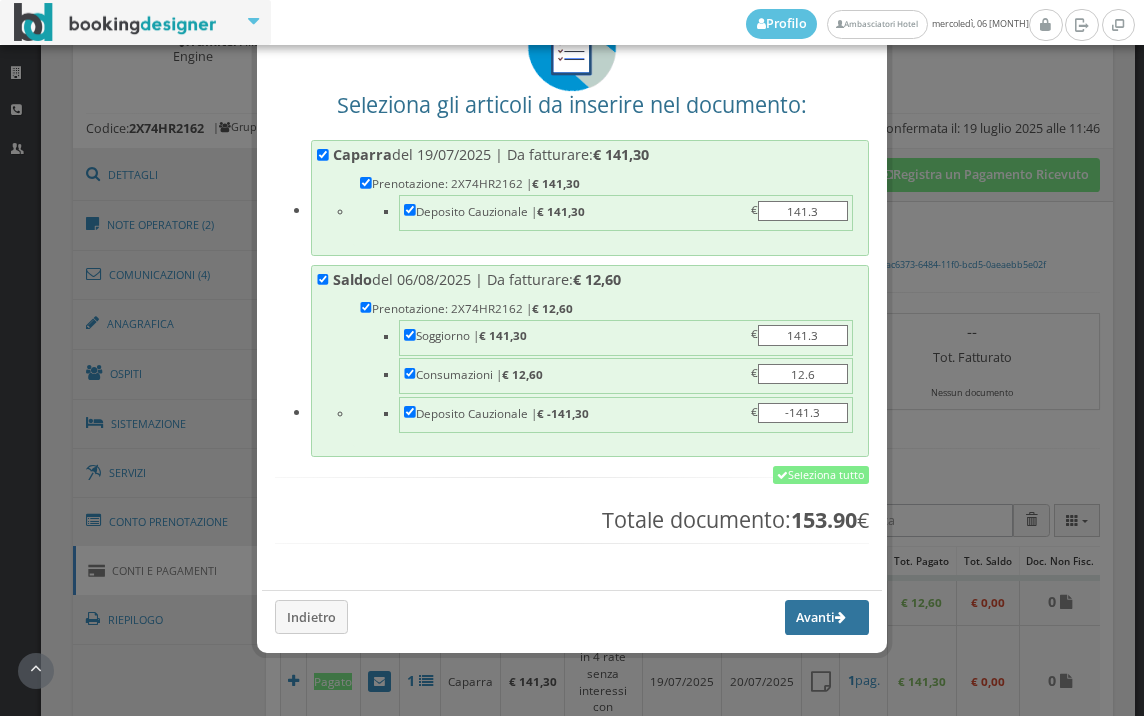 click on "Avanti" at bounding box center [827, 617] 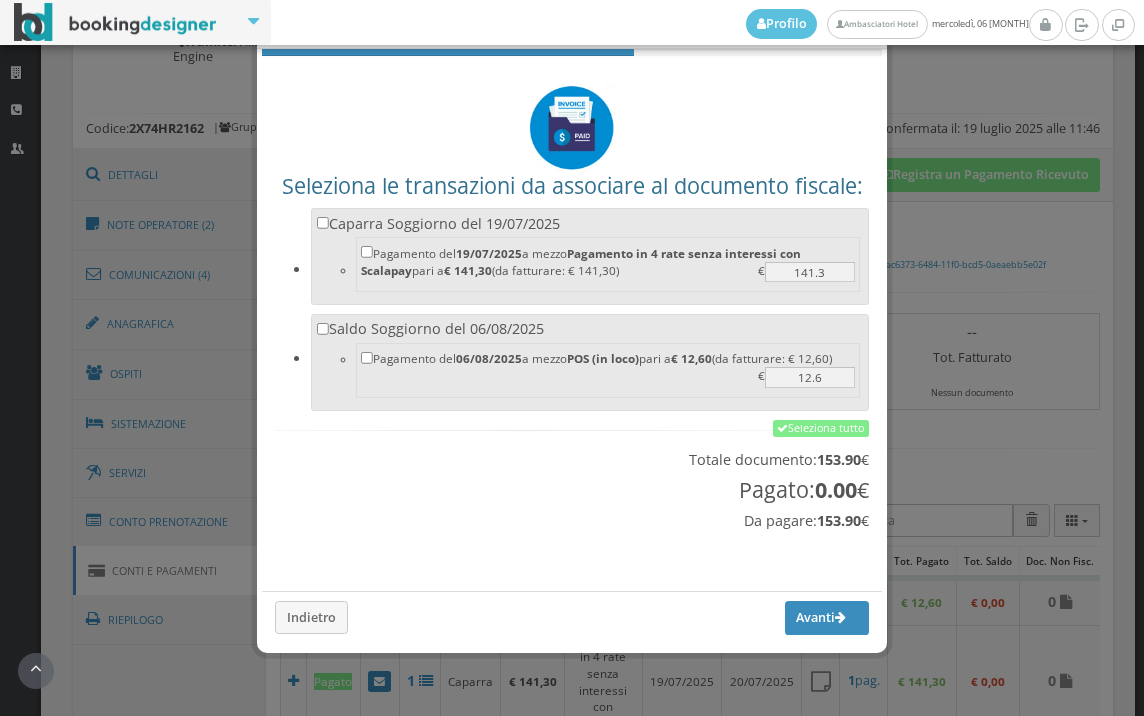scroll, scrollTop: 66, scrollLeft: 0, axis: vertical 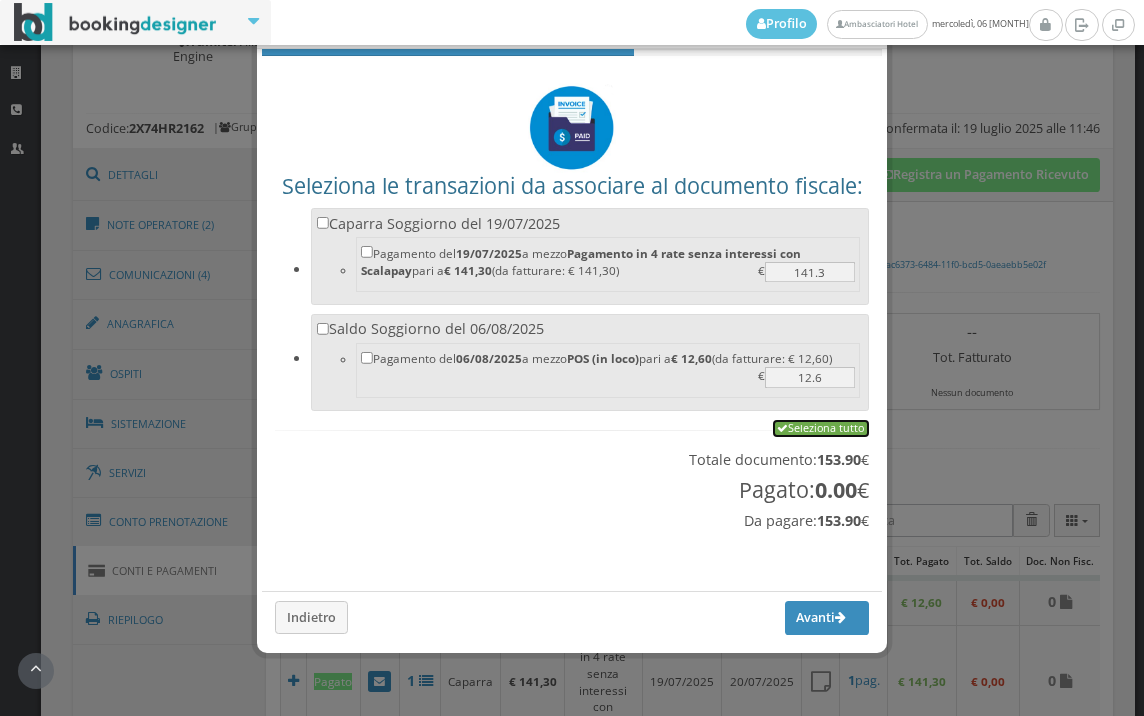 click on "Seleziona tutto" at bounding box center (821, 429) 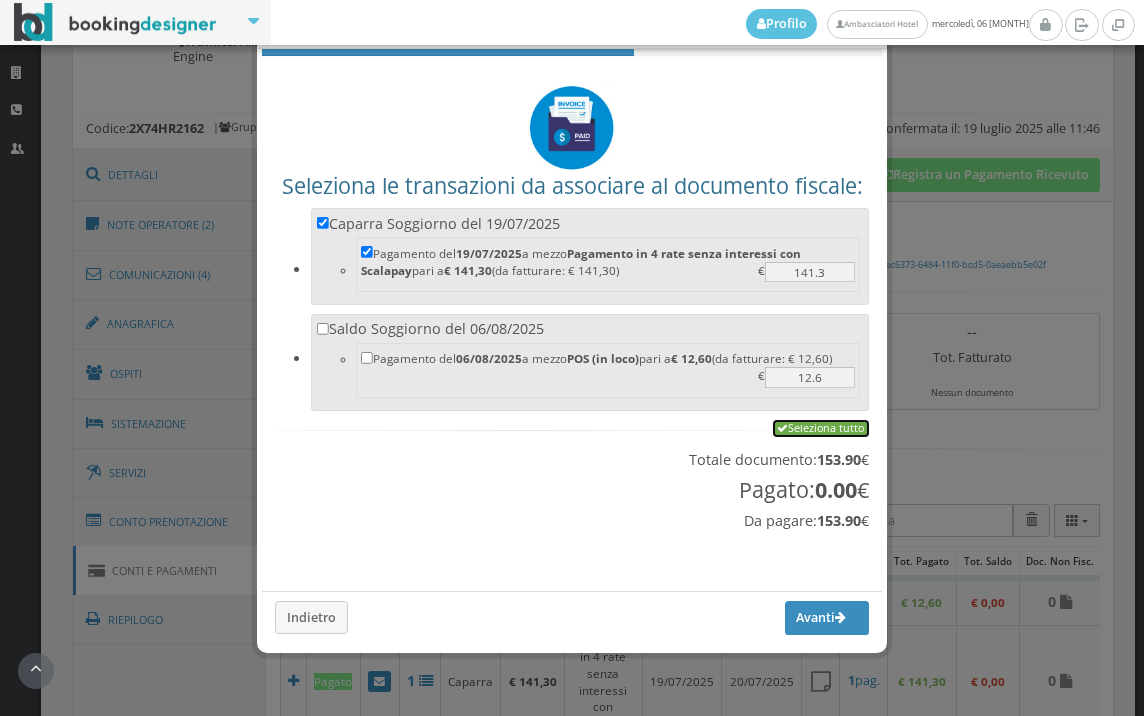 checkbox on "true" 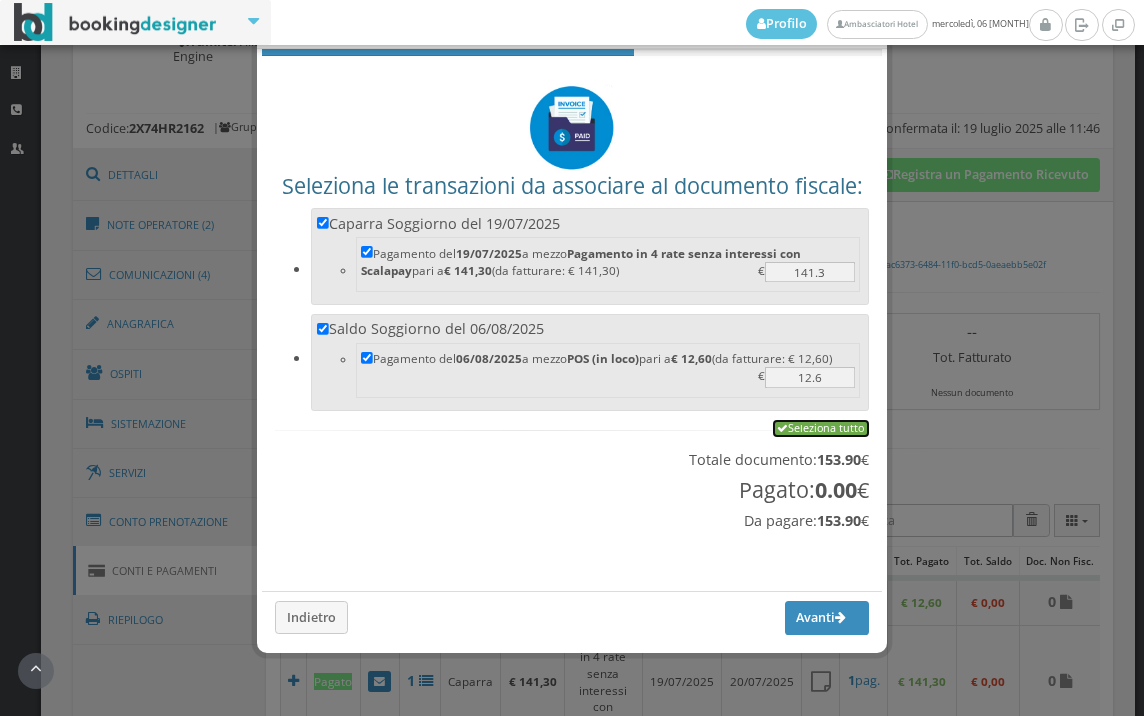 checkbox on "true" 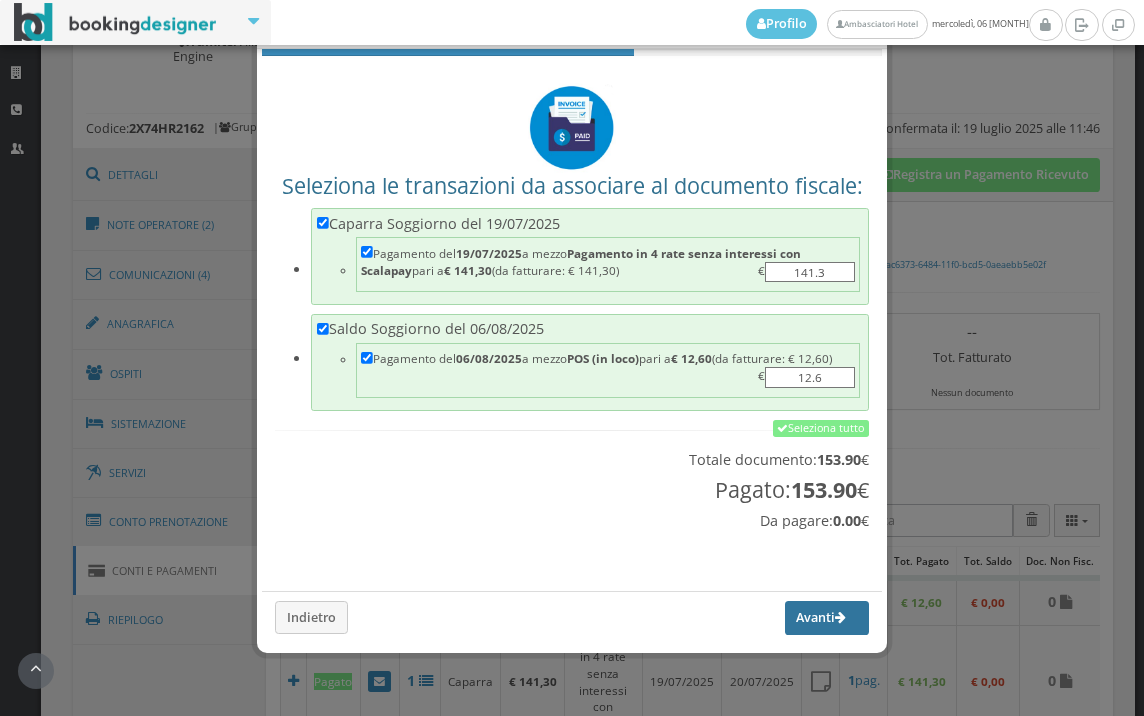 click on "Avanti" at bounding box center (827, 618) 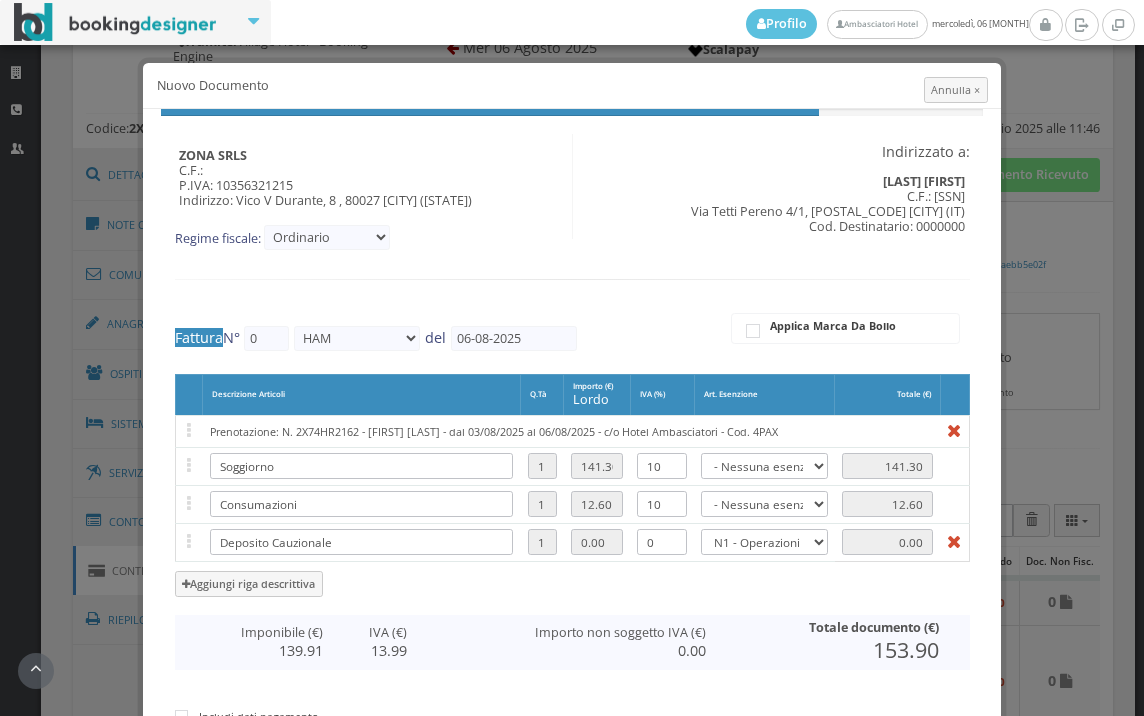 type on "416" 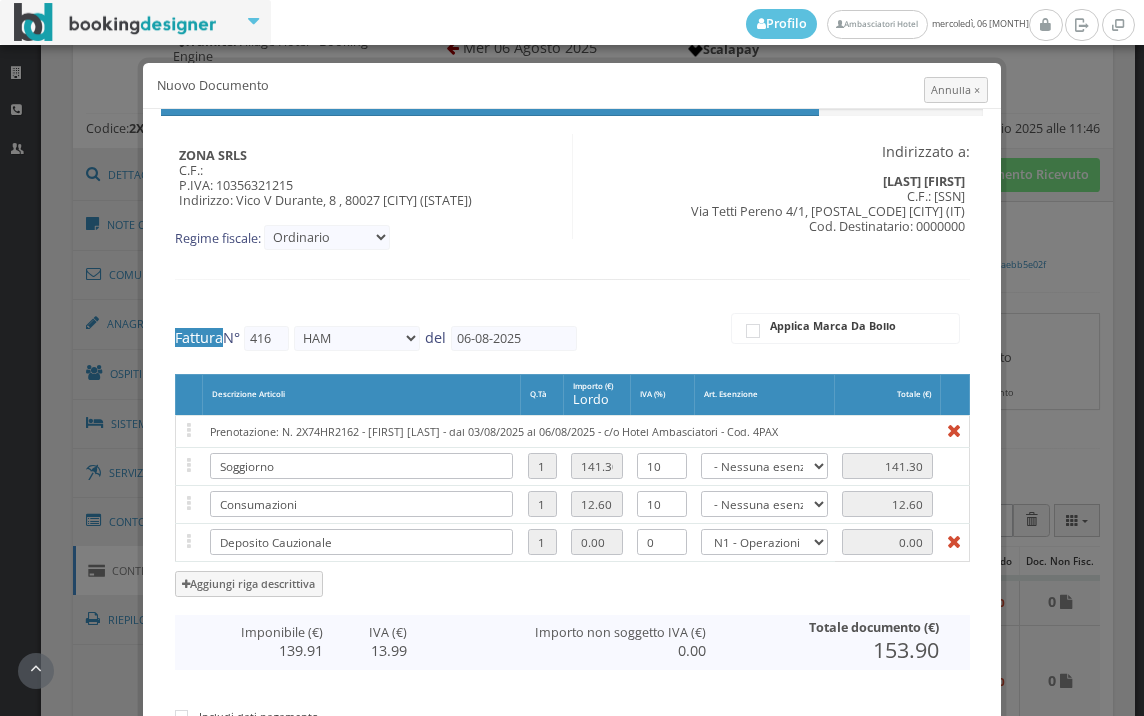 scroll, scrollTop: 412, scrollLeft: 0, axis: vertical 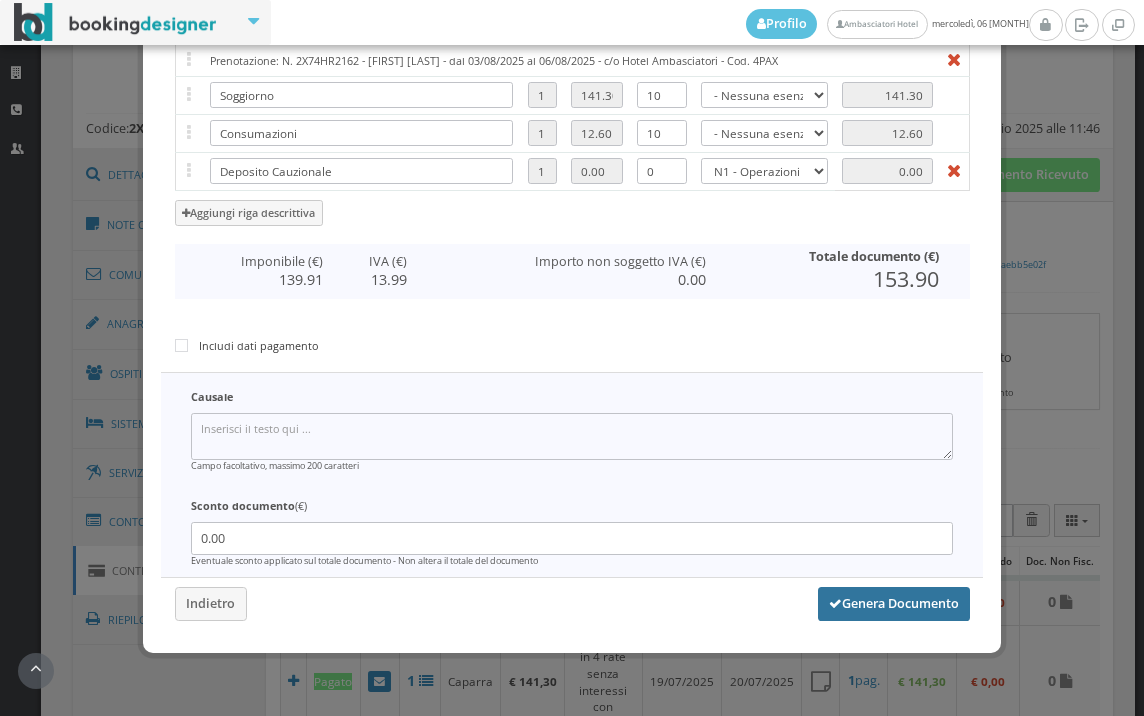 click on "Genera Documento" at bounding box center (894, 604) 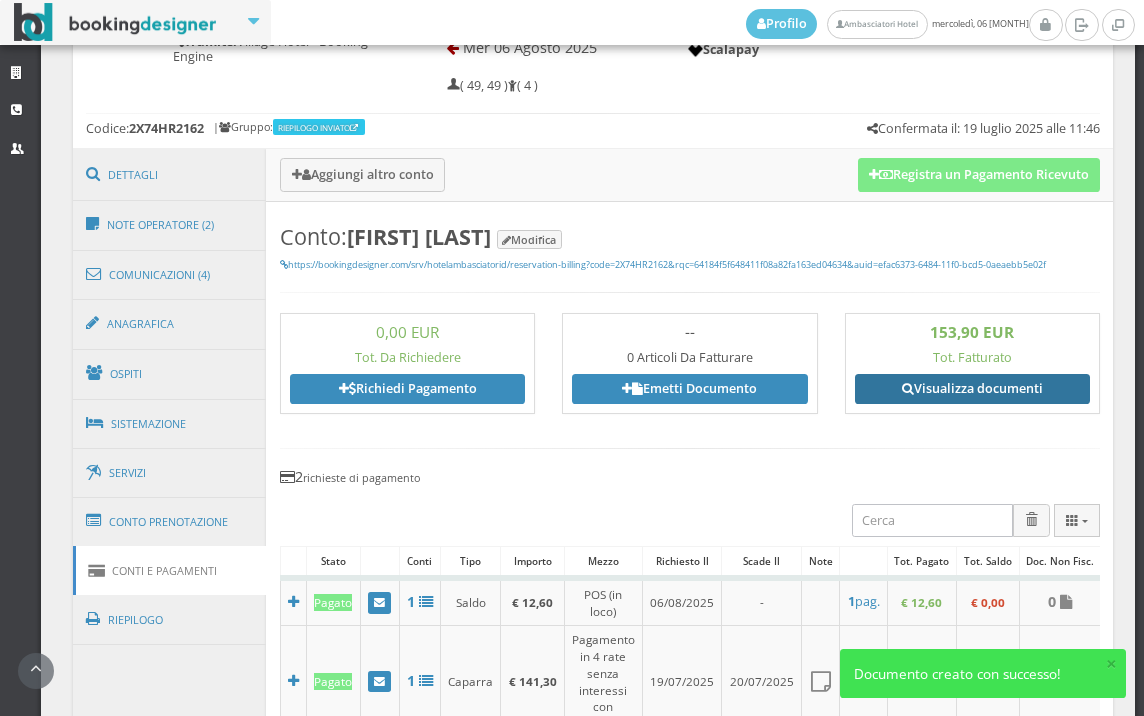 click on "Visualizza documenti" at bounding box center [972, 389] 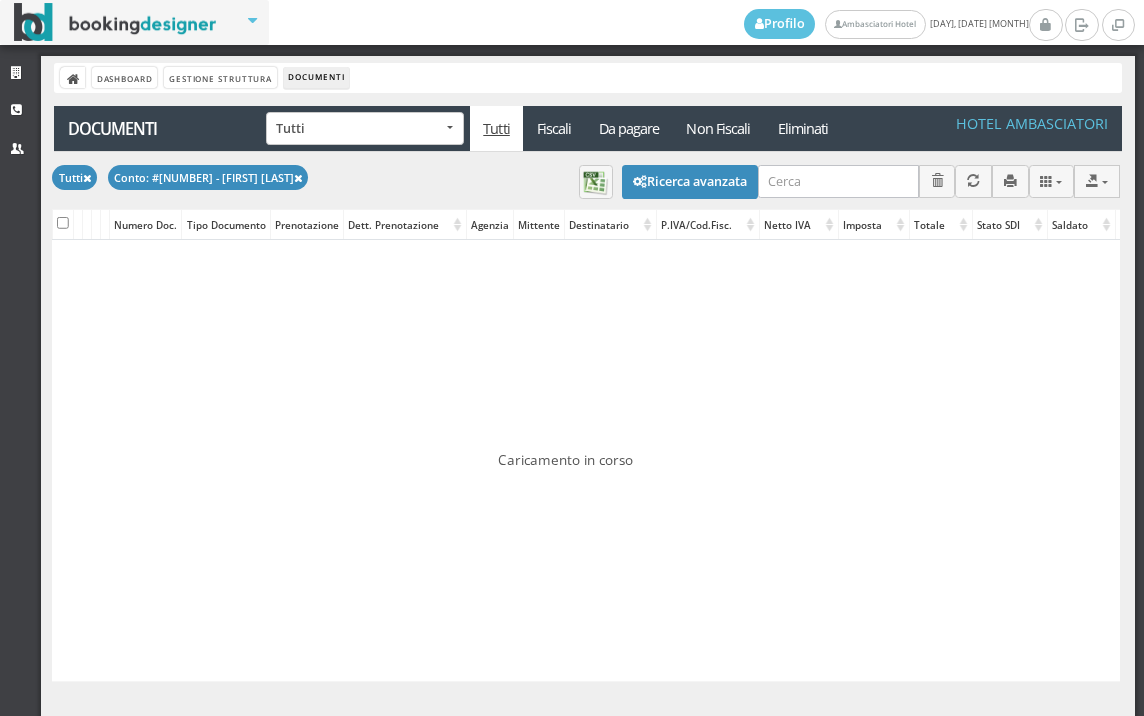 scroll, scrollTop: 0, scrollLeft: 0, axis: both 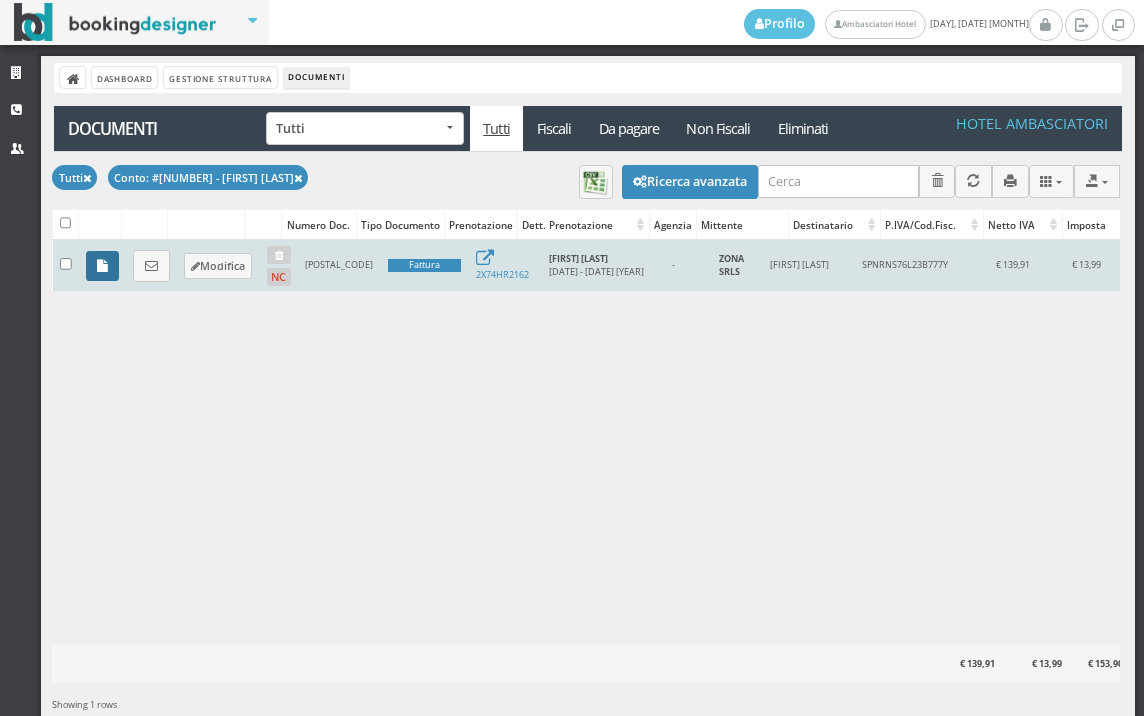click at bounding box center [102, 266] 